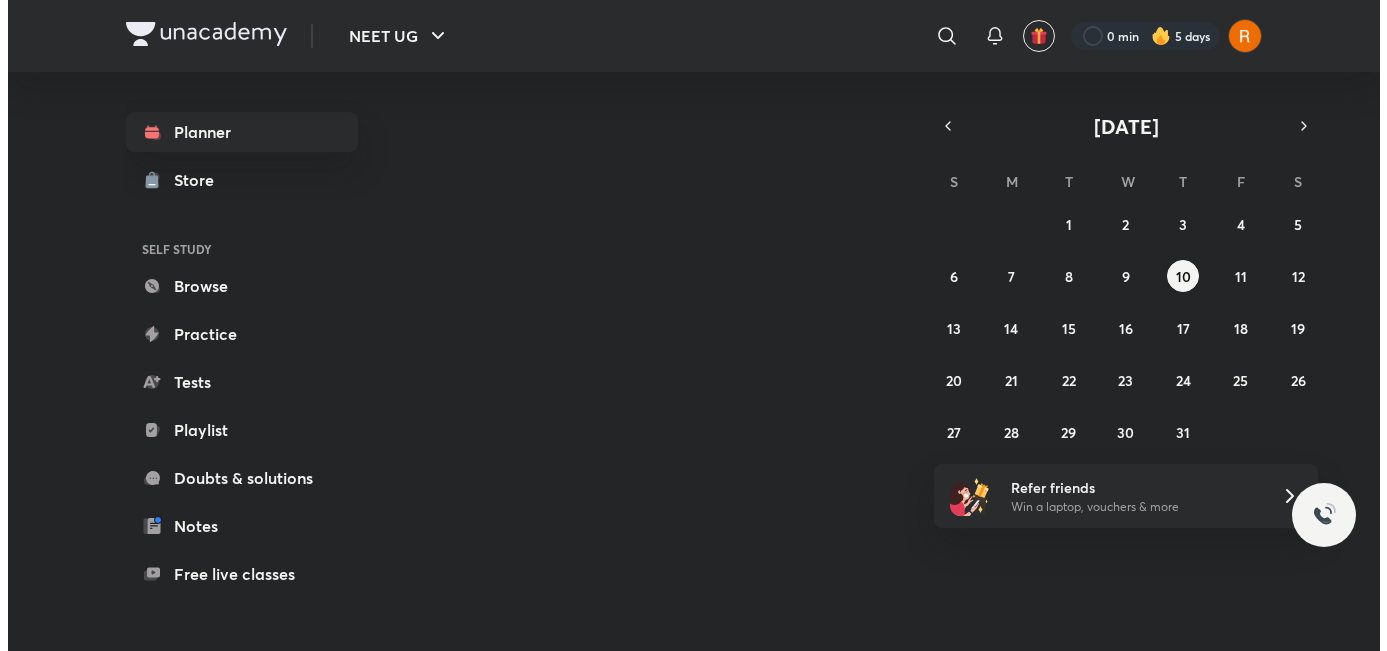 scroll, scrollTop: 0, scrollLeft: 0, axis: both 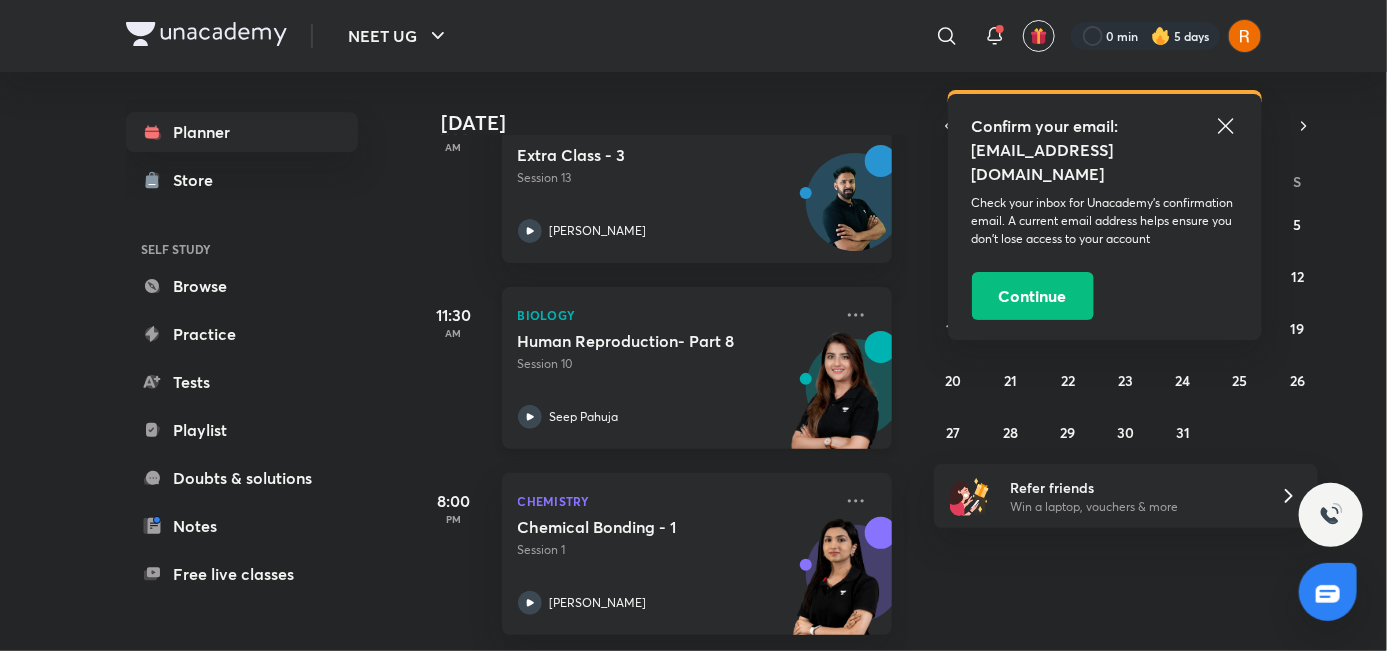 click 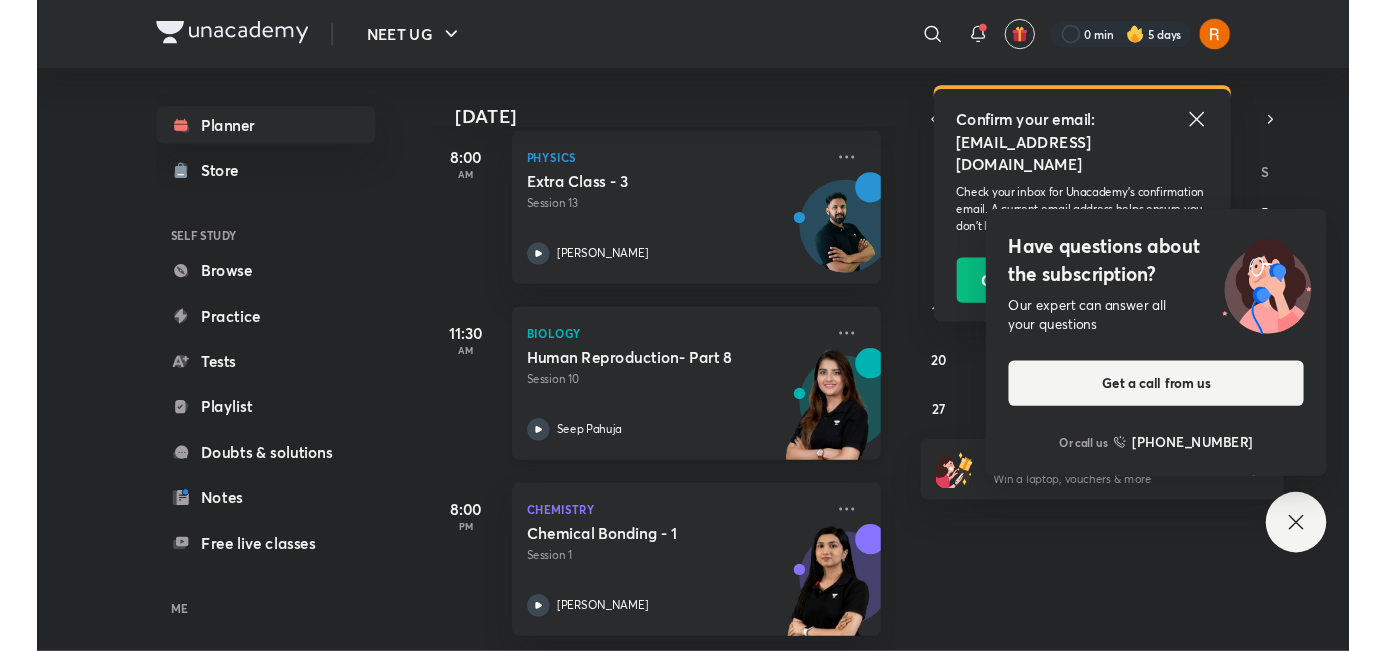 scroll, scrollTop: 130, scrollLeft: 0, axis: vertical 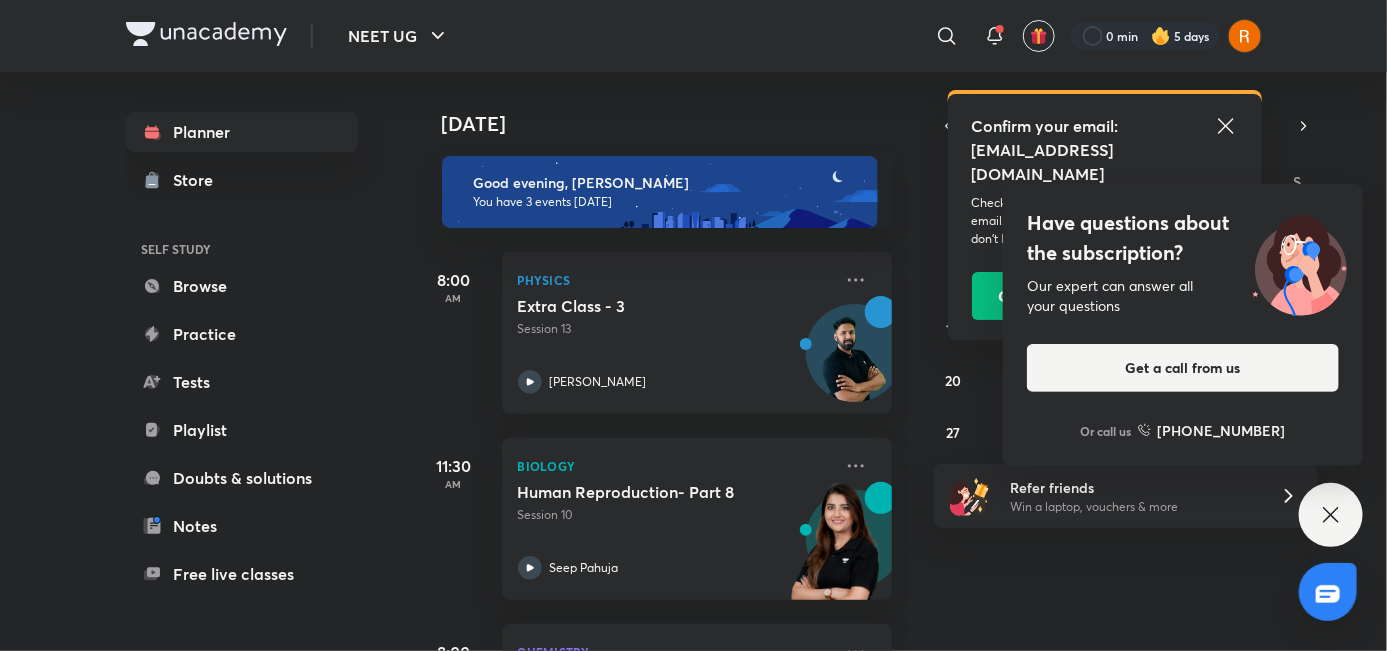 click 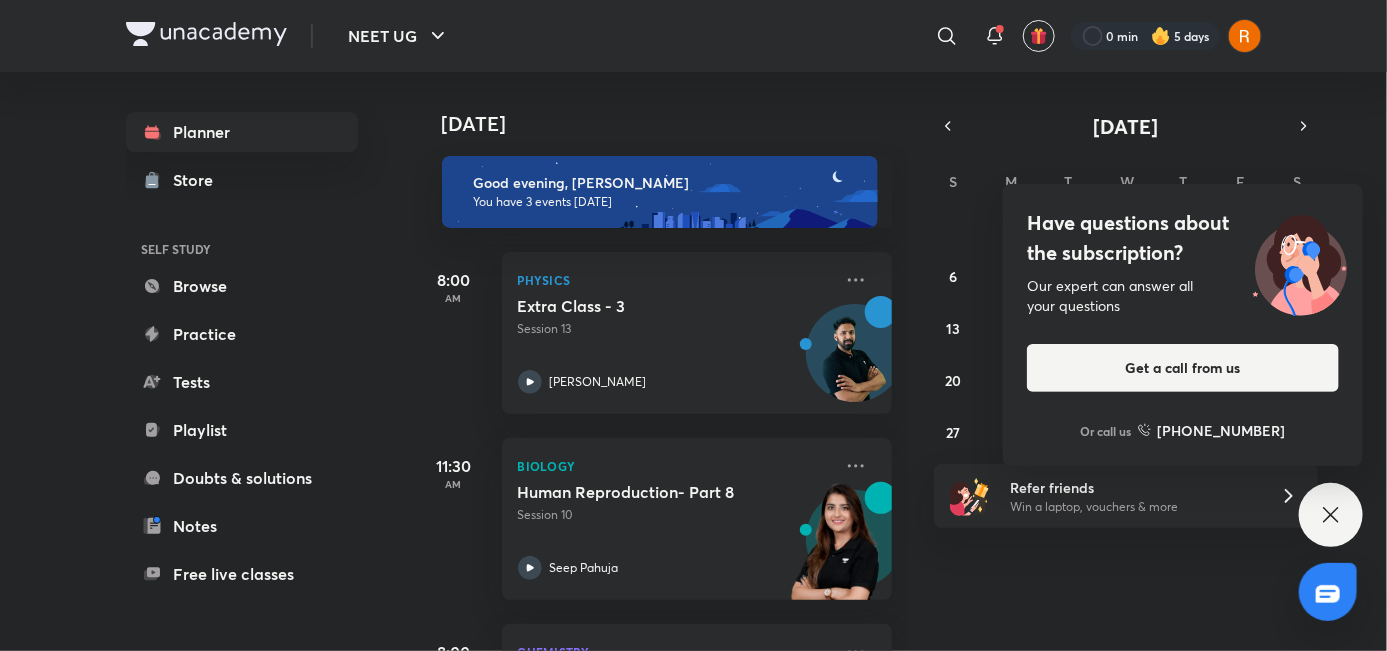 click 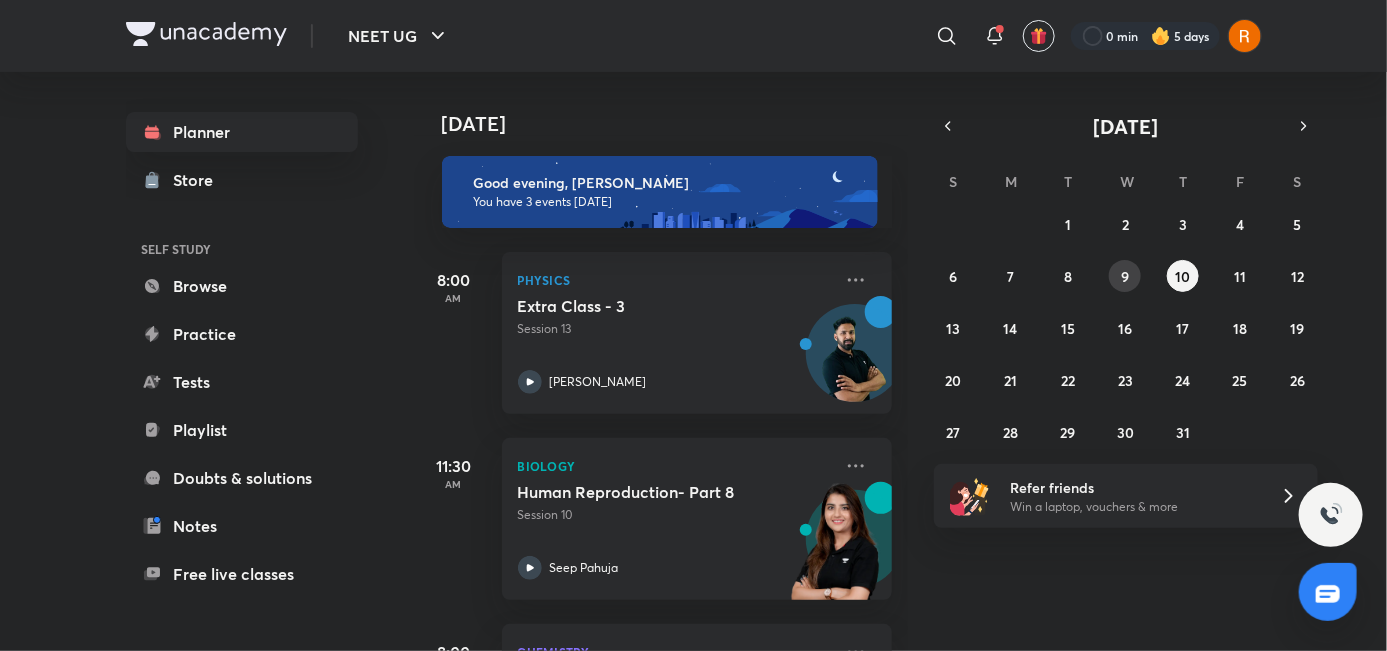 click on "9" at bounding box center [1125, 276] 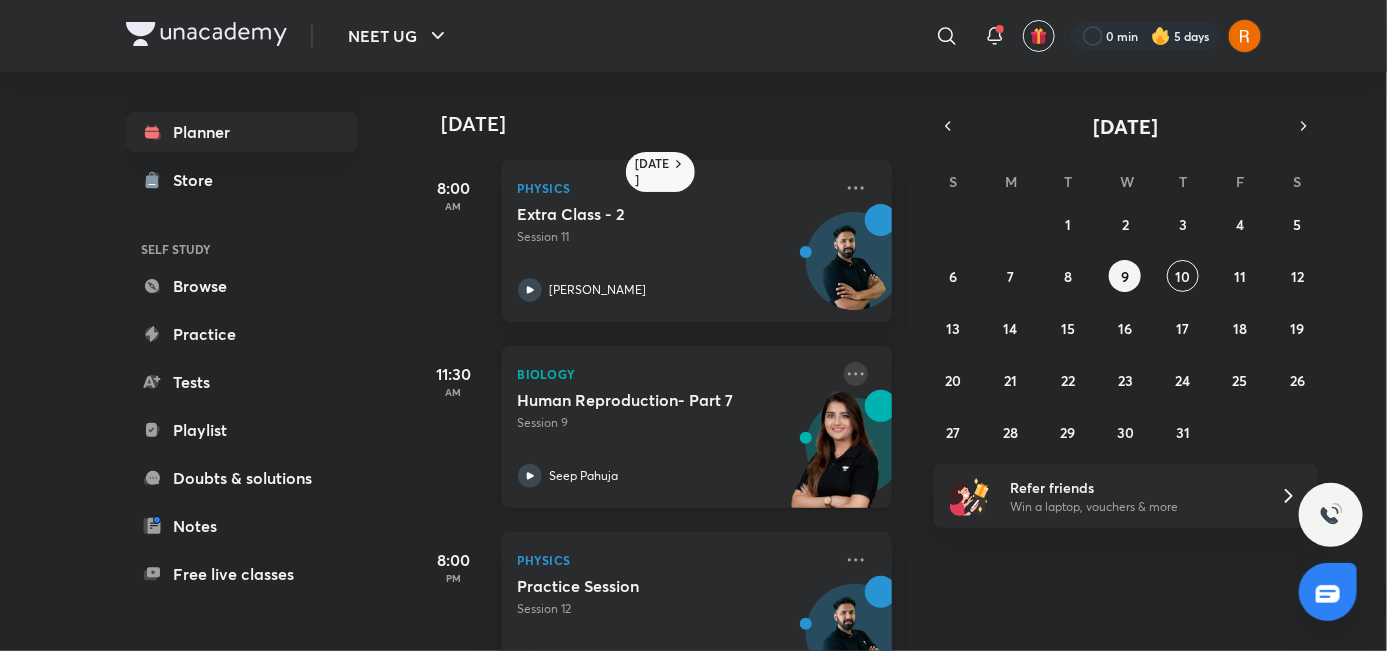 click 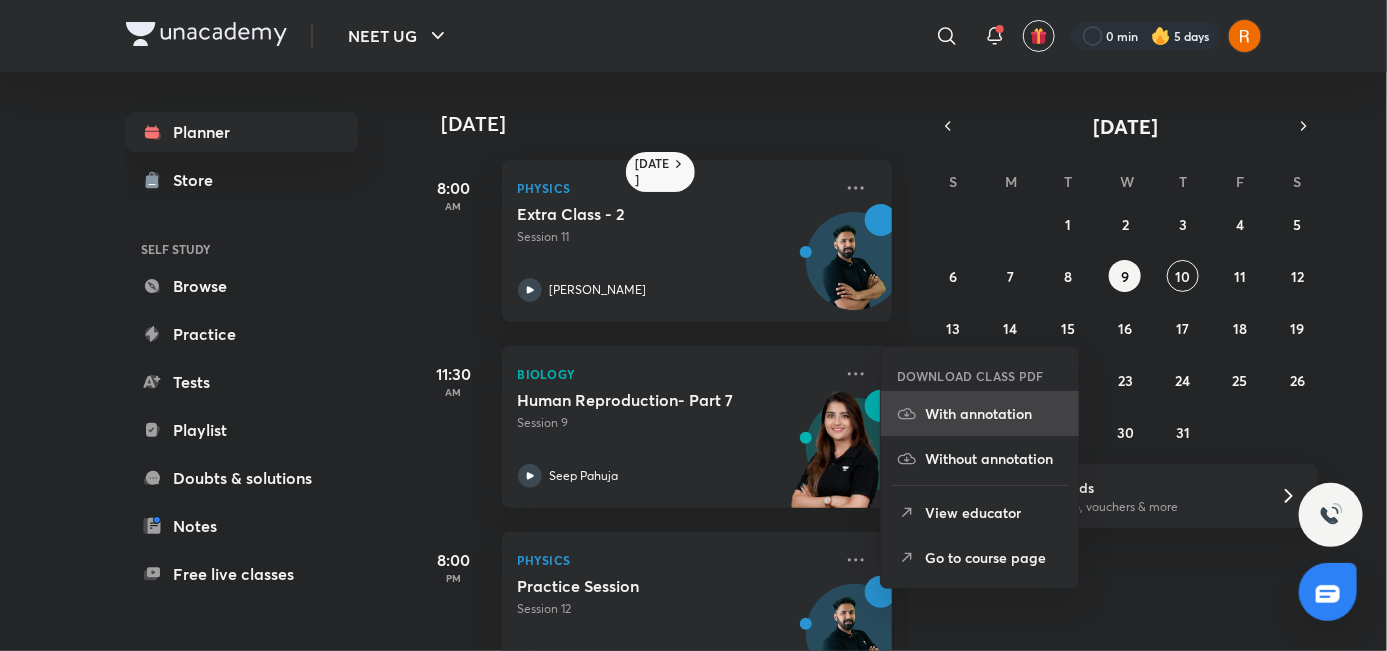 click on "With annotation" at bounding box center (994, 413) 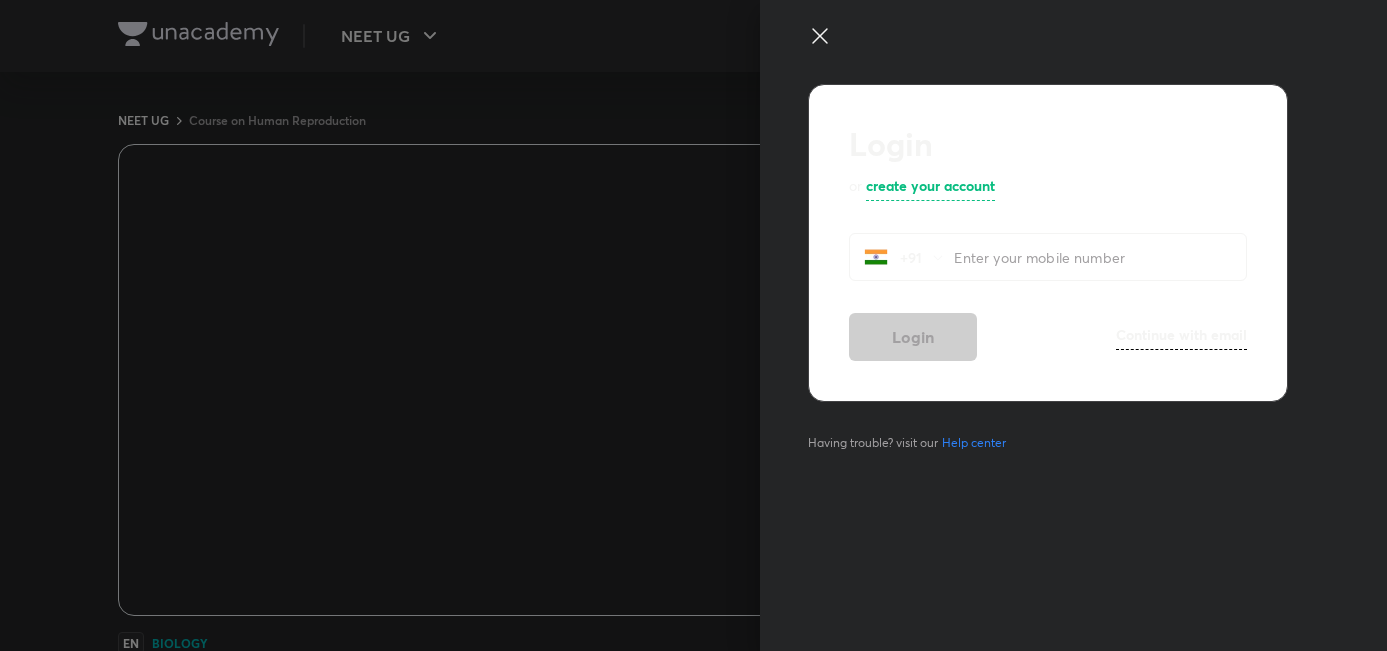 scroll, scrollTop: 0, scrollLeft: 0, axis: both 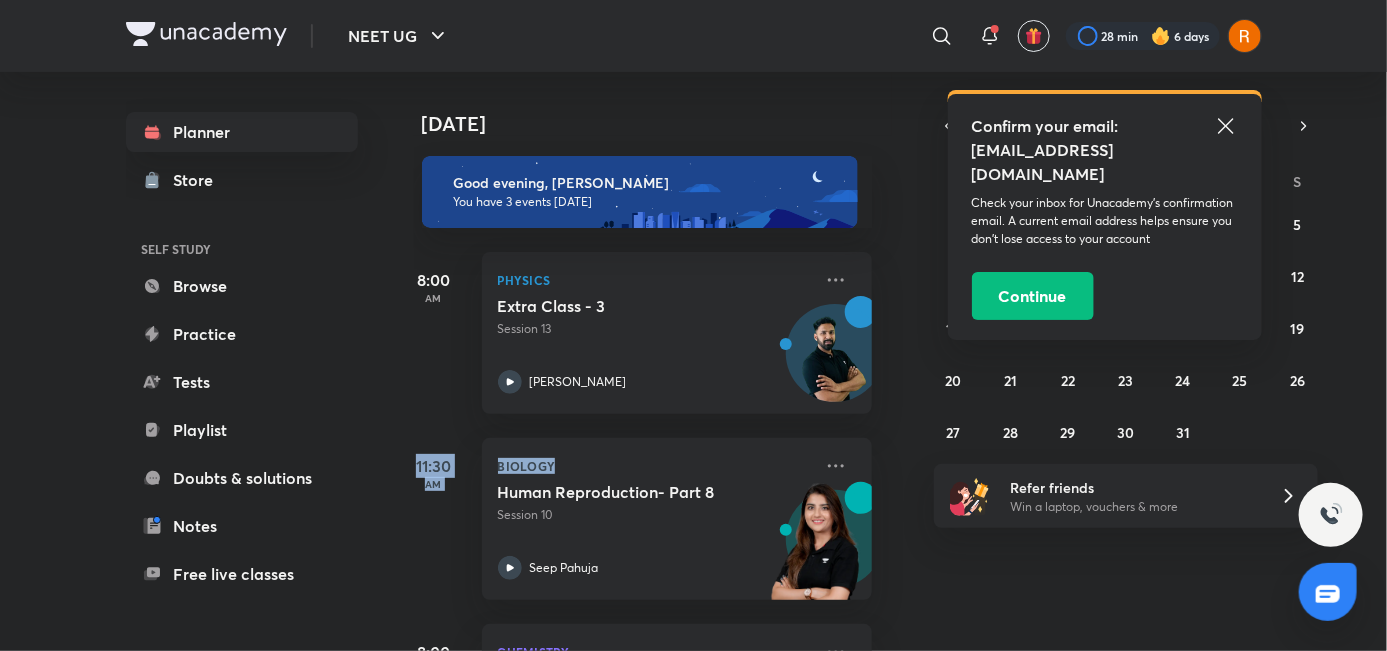 drag, startPoint x: 0, startPoint y: 0, endPoint x: 903, endPoint y: 524, distance: 1044.0234 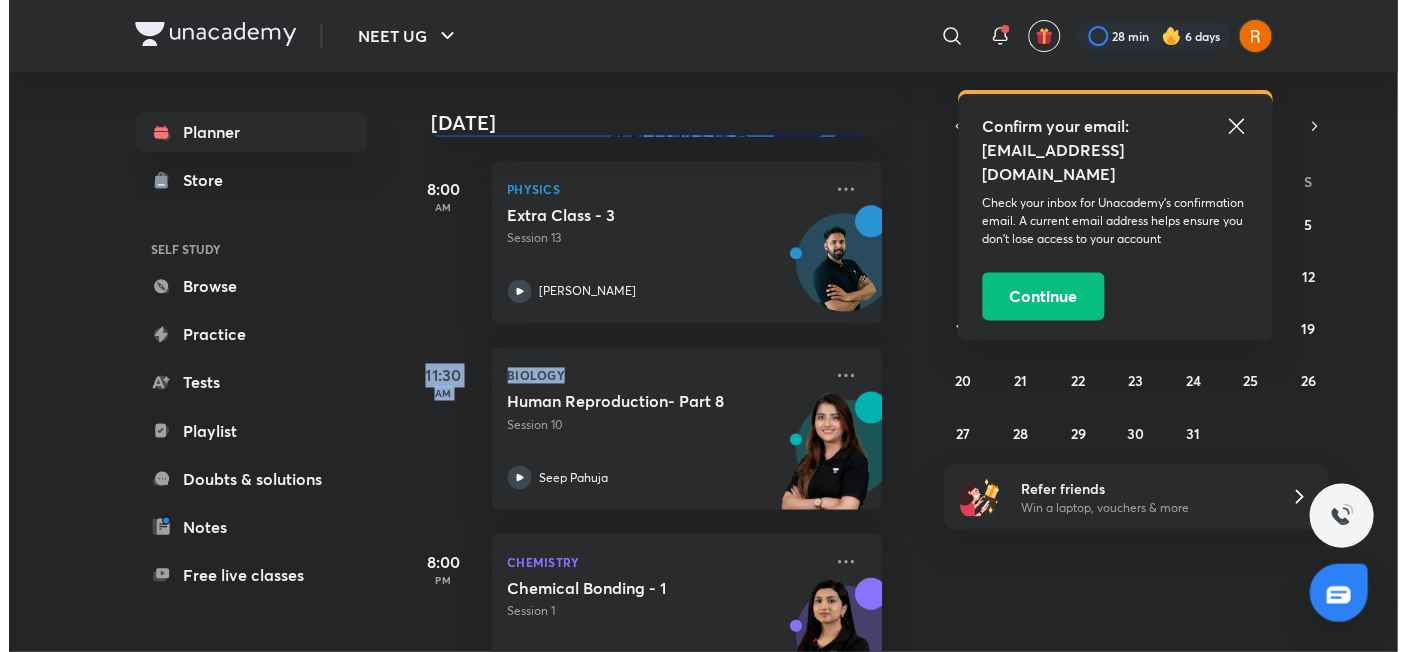scroll, scrollTop: 166, scrollLeft: 20, axis: both 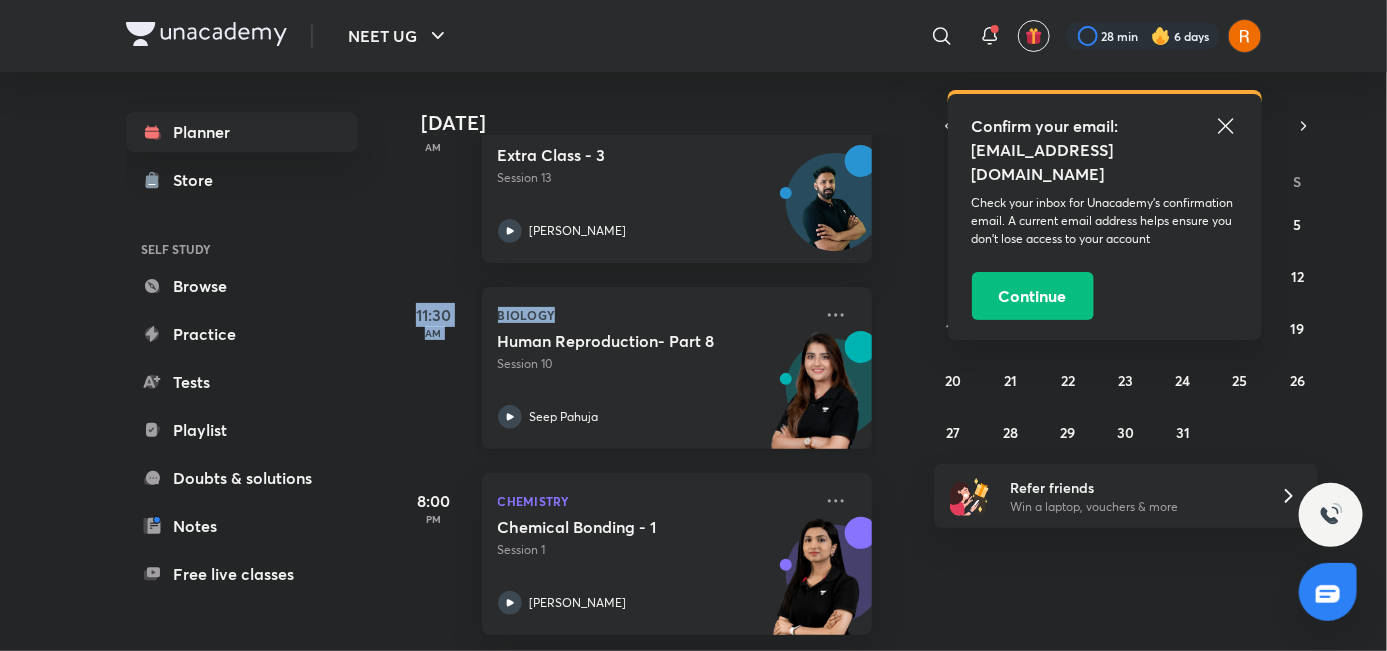 click 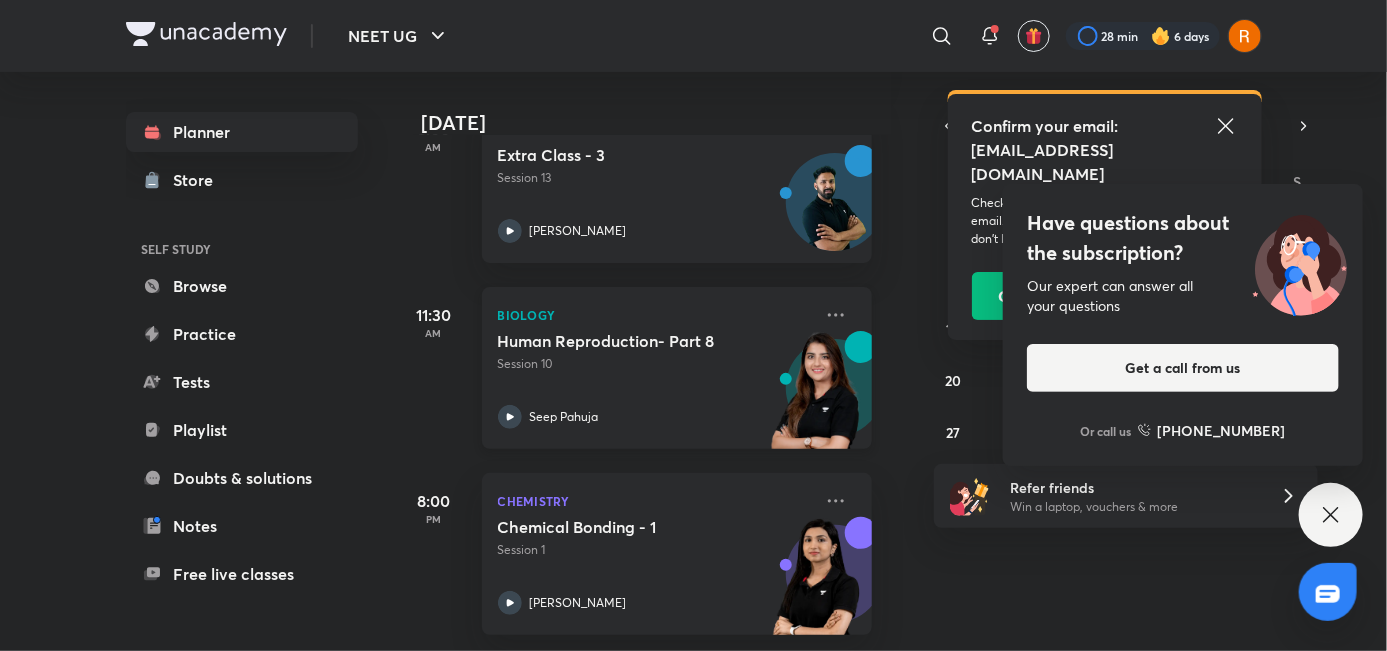 click 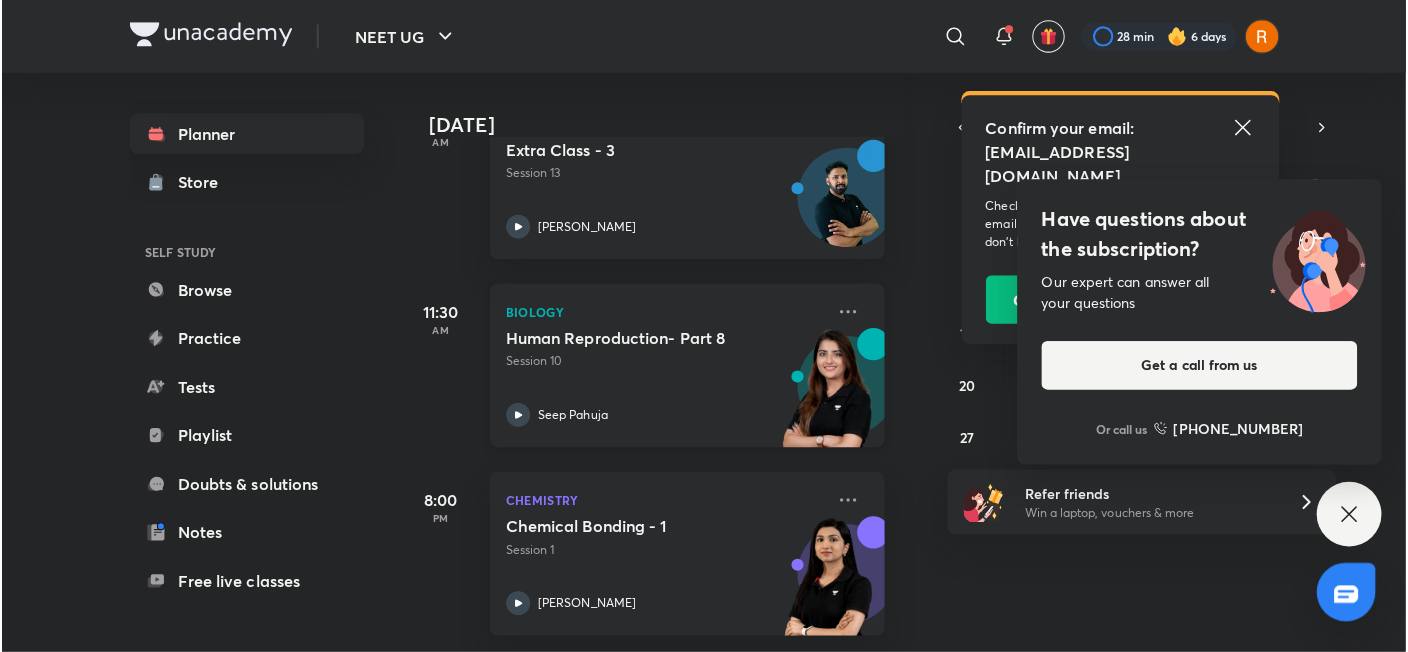 scroll, scrollTop: 166, scrollLeft: 20, axis: both 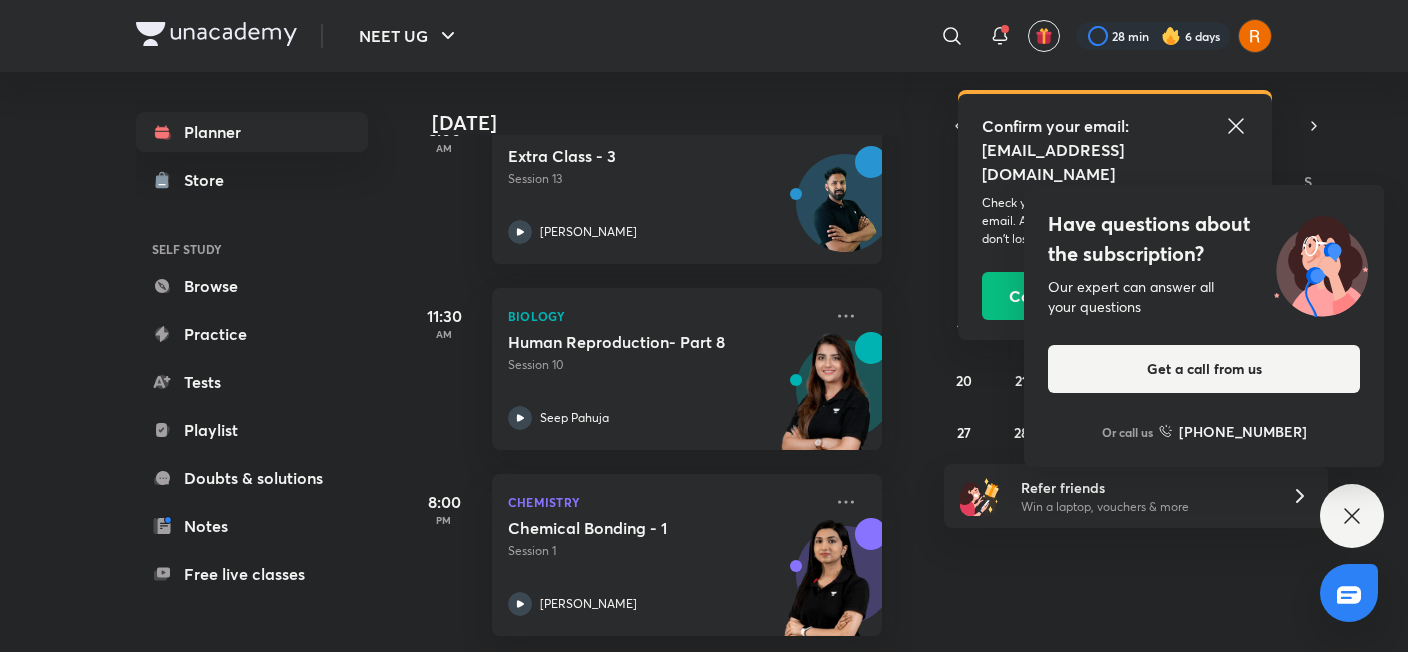 drag, startPoint x: 901, startPoint y: 351, endPoint x: 930, endPoint y: 238, distance: 116.6619 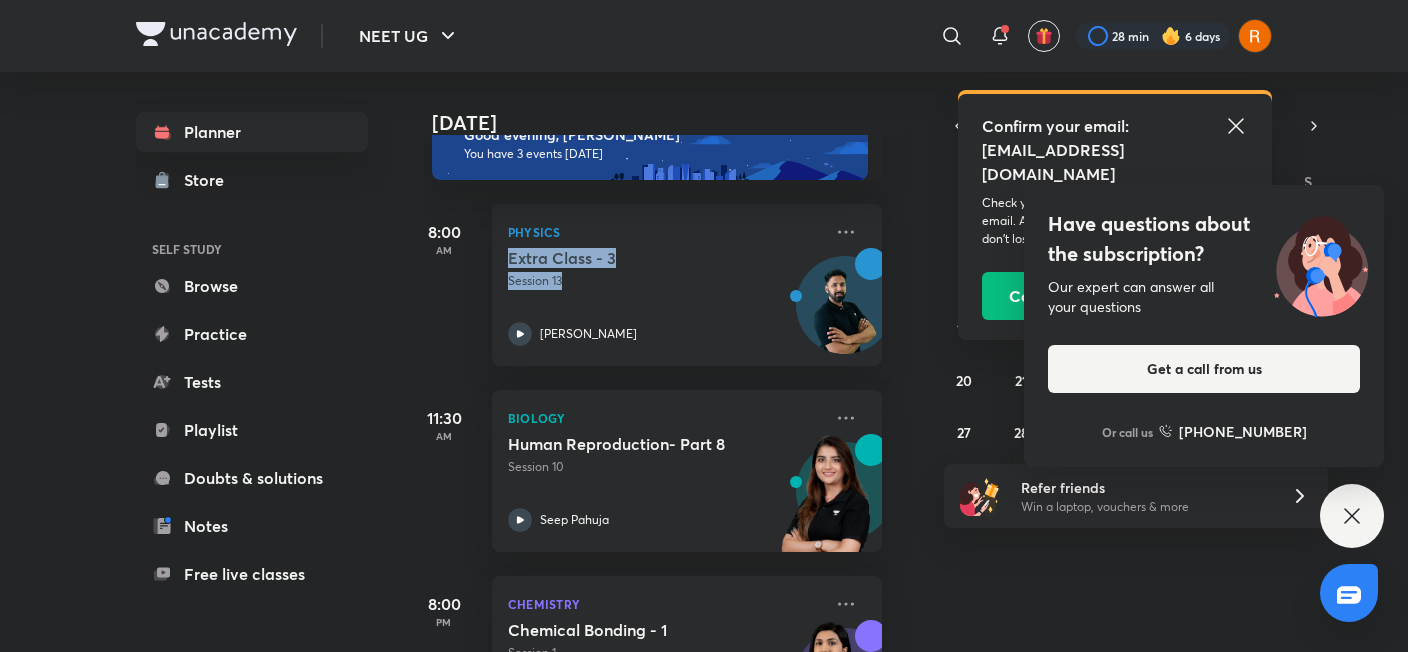 scroll, scrollTop: 3, scrollLeft: 20, axis: both 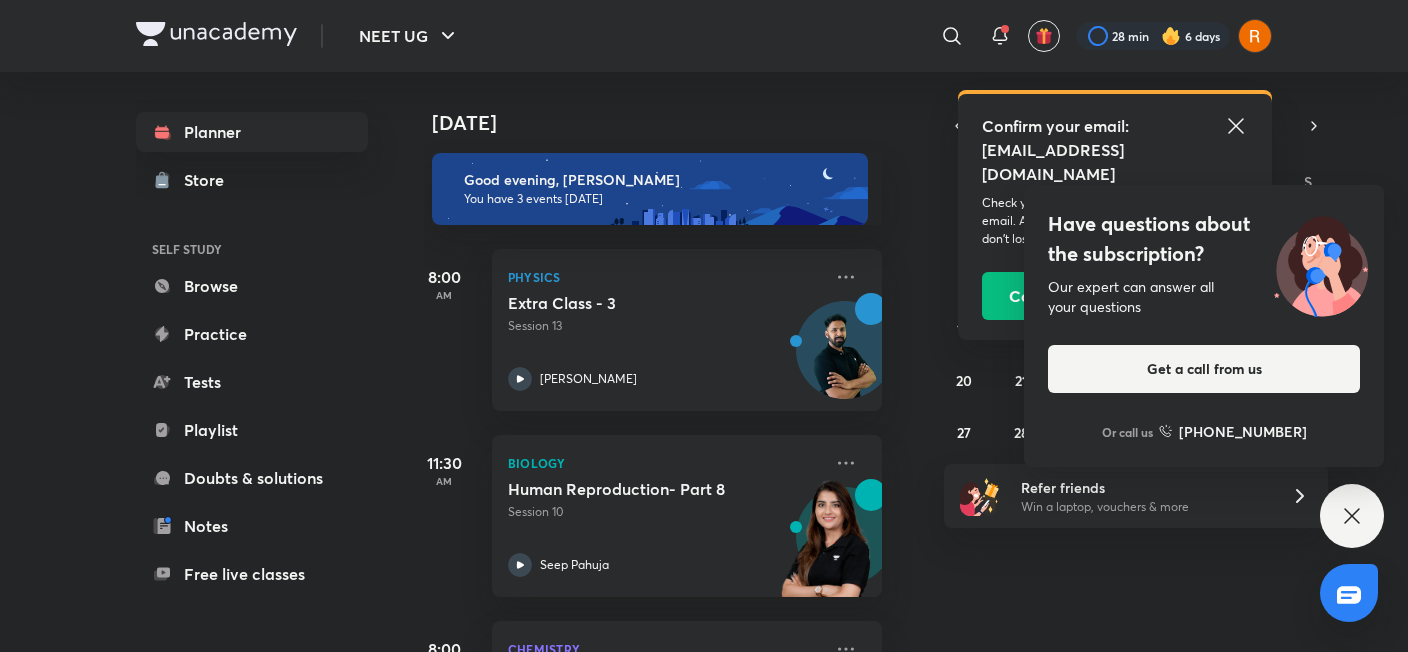 click on "Today Good evening, Aliya You have 3 events today 8:00 AM Physics Extra Class - 3 Session 13 Anupam Upadhayay 11:30 AM Biology Human Reproduction- Part 8 Session 10 Seep Pahuja 8:00 PM Chemistry Chemical Bonding - 1 Session 1 Akansha Karnwal" at bounding box center (914, 362) 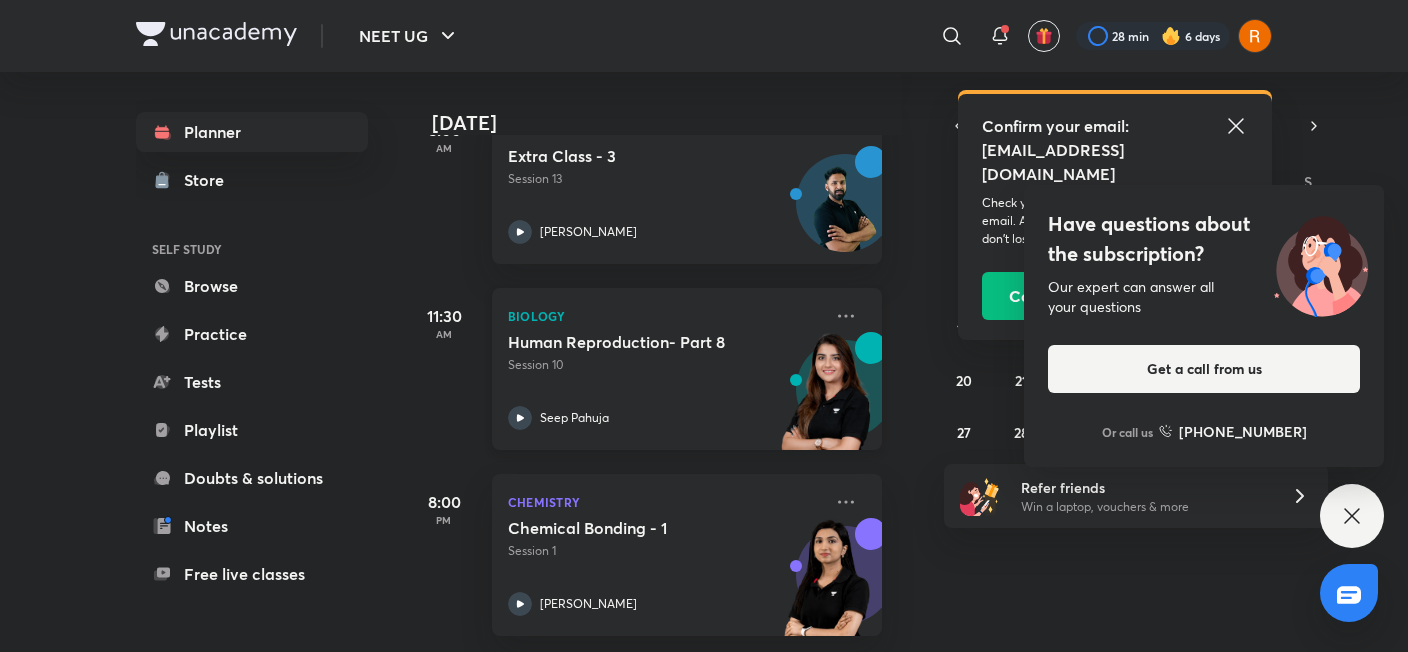 click 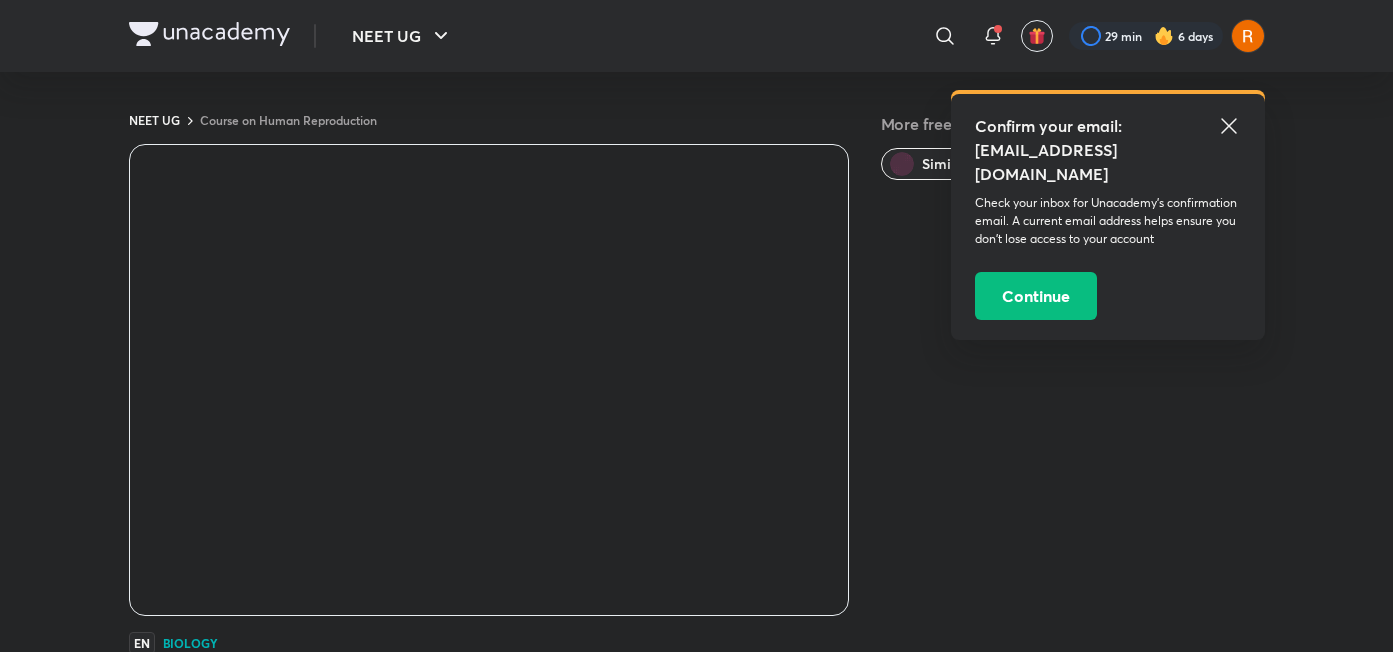 scroll, scrollTop: 0, scrollLeft: 0, axis: both 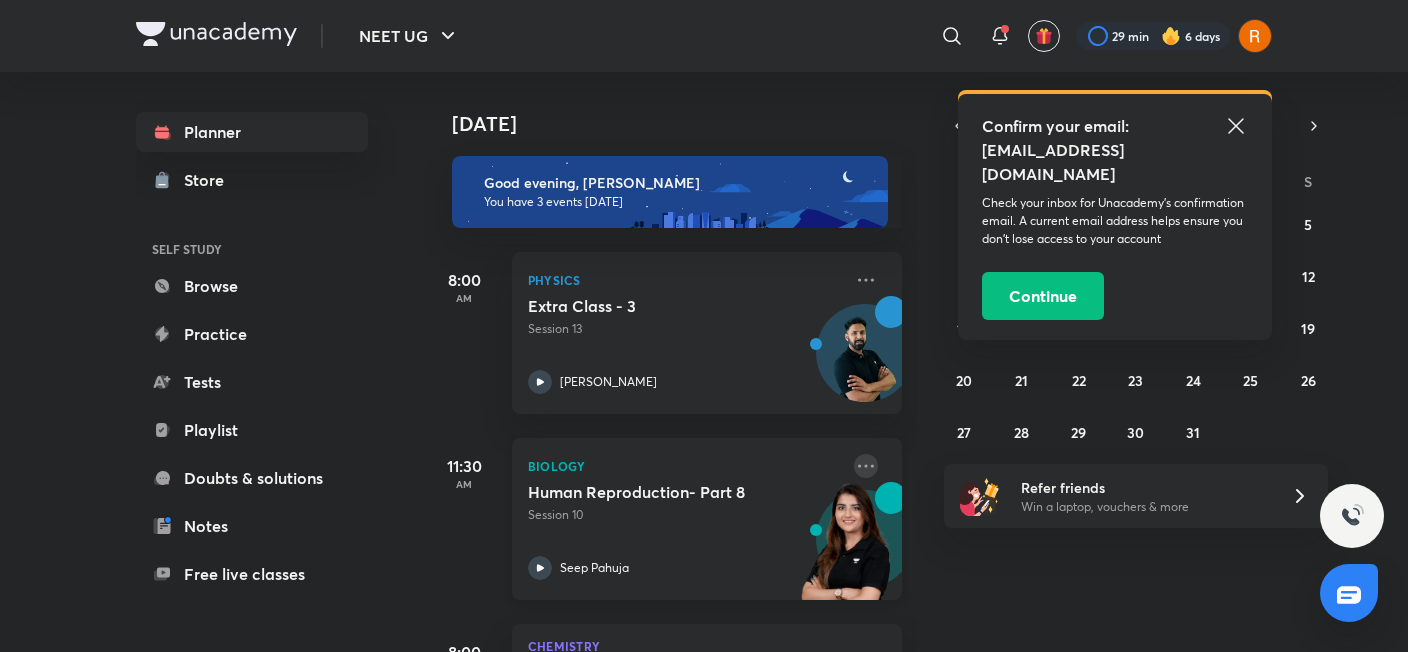 click 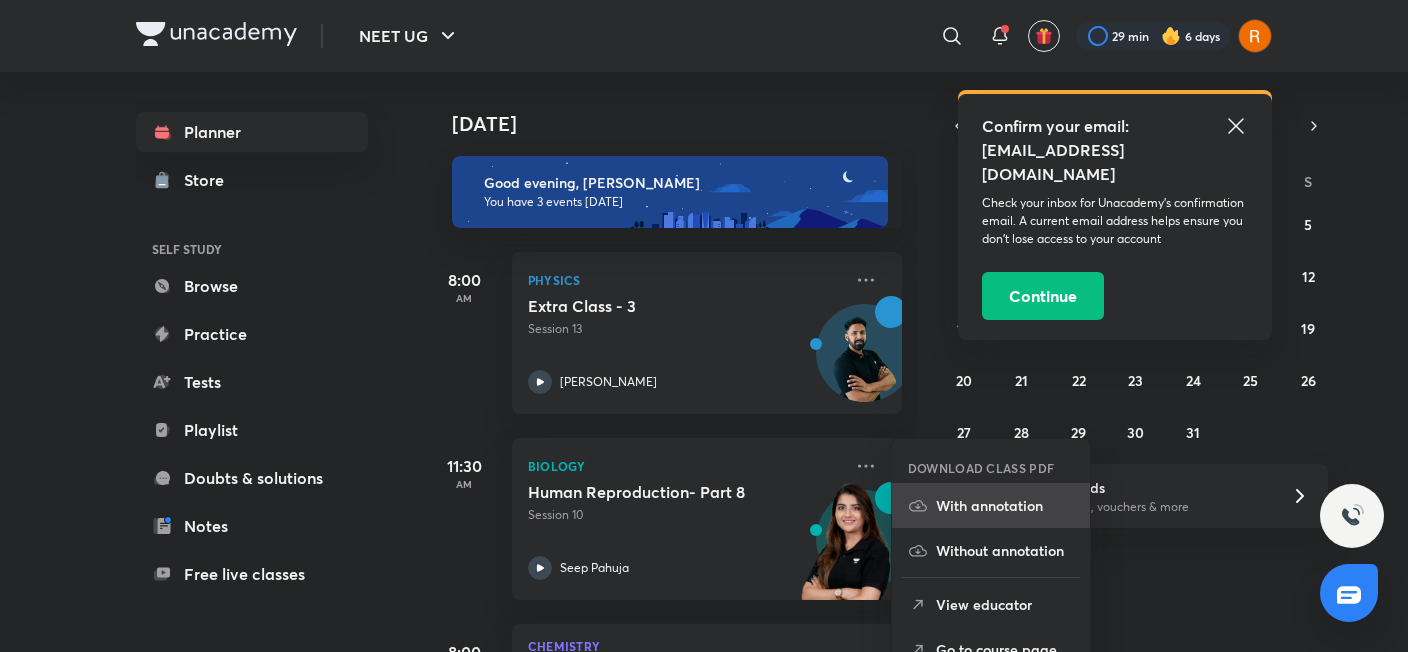 click on "With annotation" at bounding box center (1005, 505) 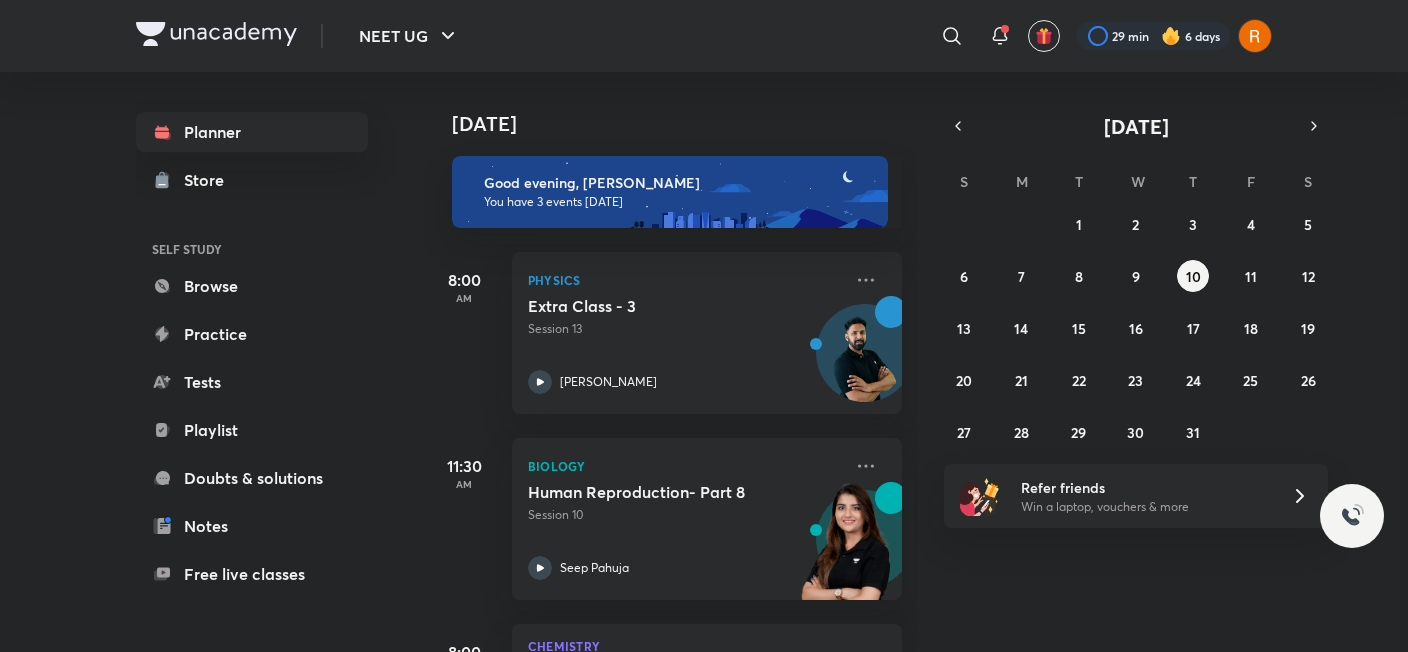 scroll, scrollTop: 0, scrollLeft: 0, axis: both 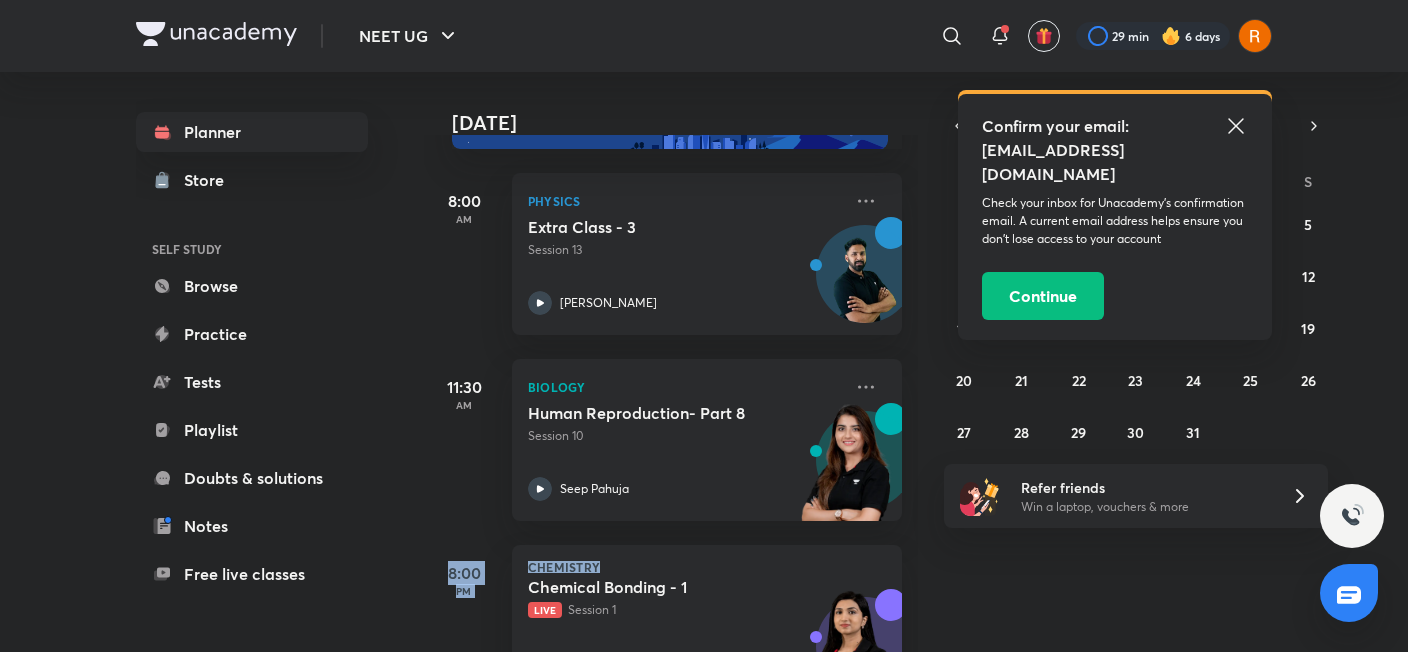 drag, startPoint x: 908, startPoint y: 307, endPoint x: 888, endPoint y: 540, distance: 233.8568 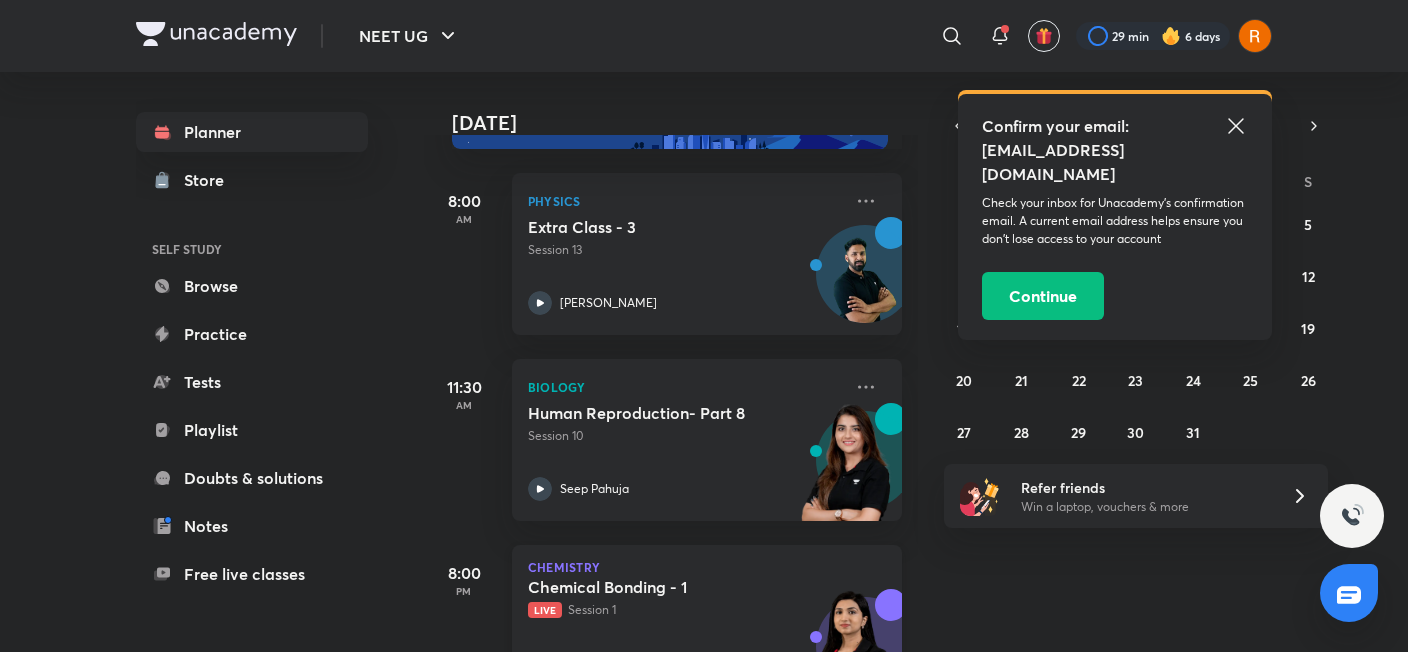 click on "Chemical Bonding - 1" at bounding box center (652, 587) 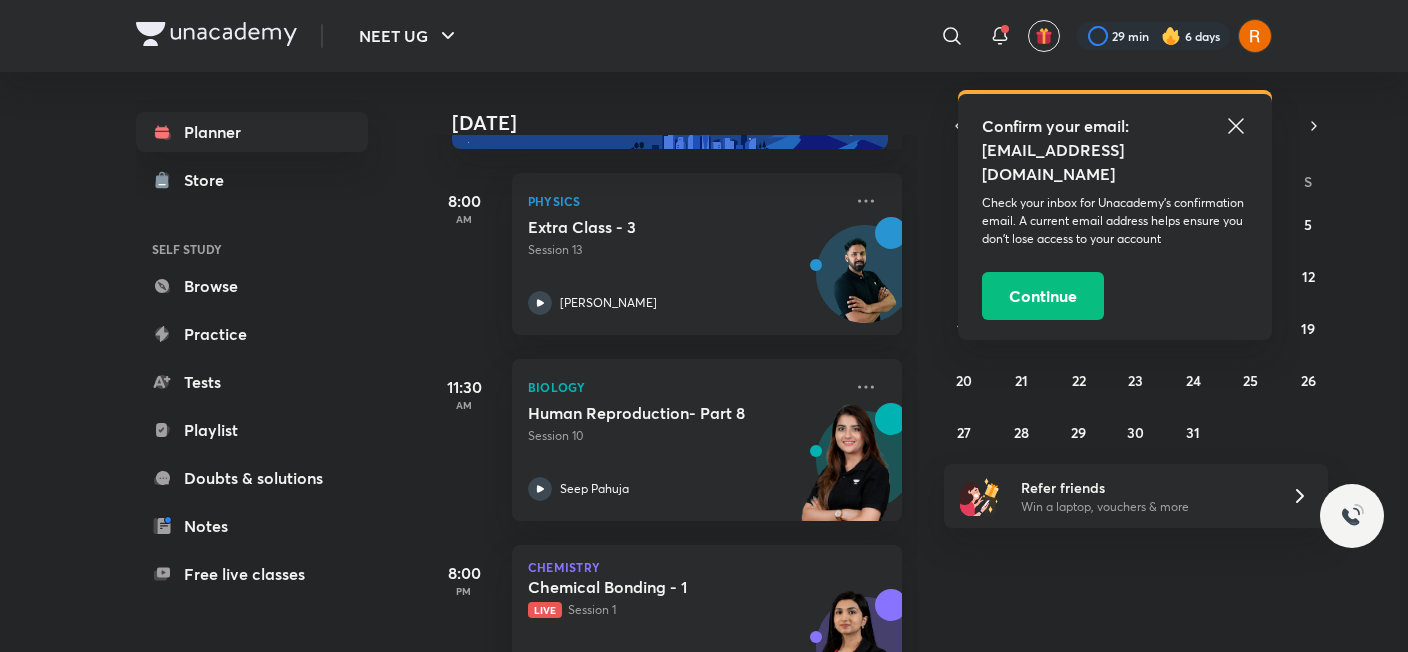 scroll, scrollTop: 78, scrollLeft: 0, axis: vertical 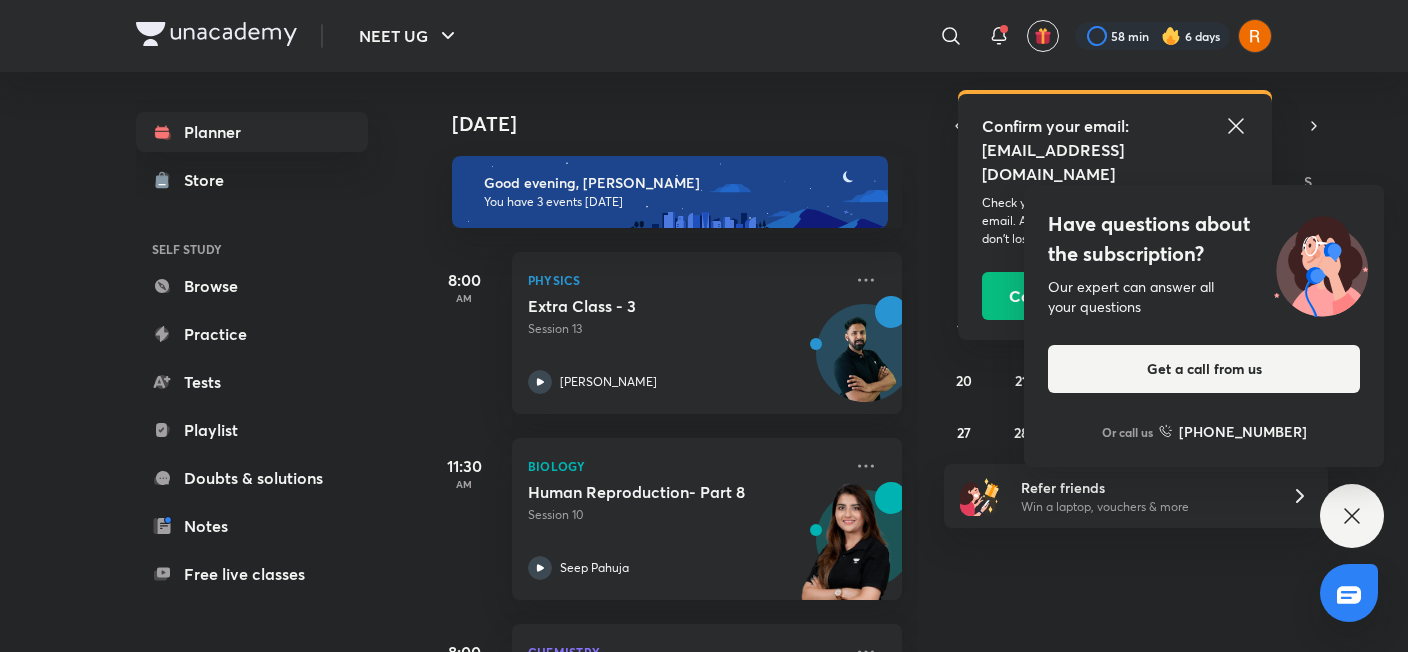 click 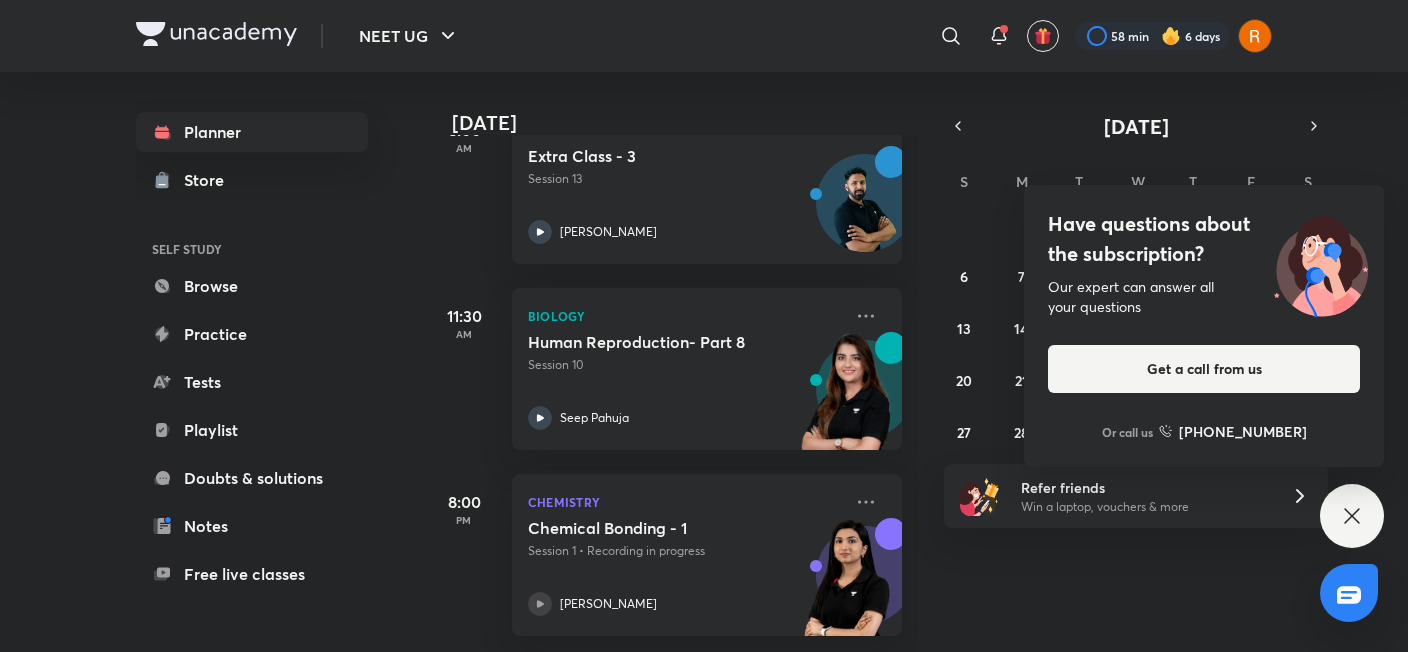 scroll, scrollTop: 166, scrollLeft: 0, axis: vertical 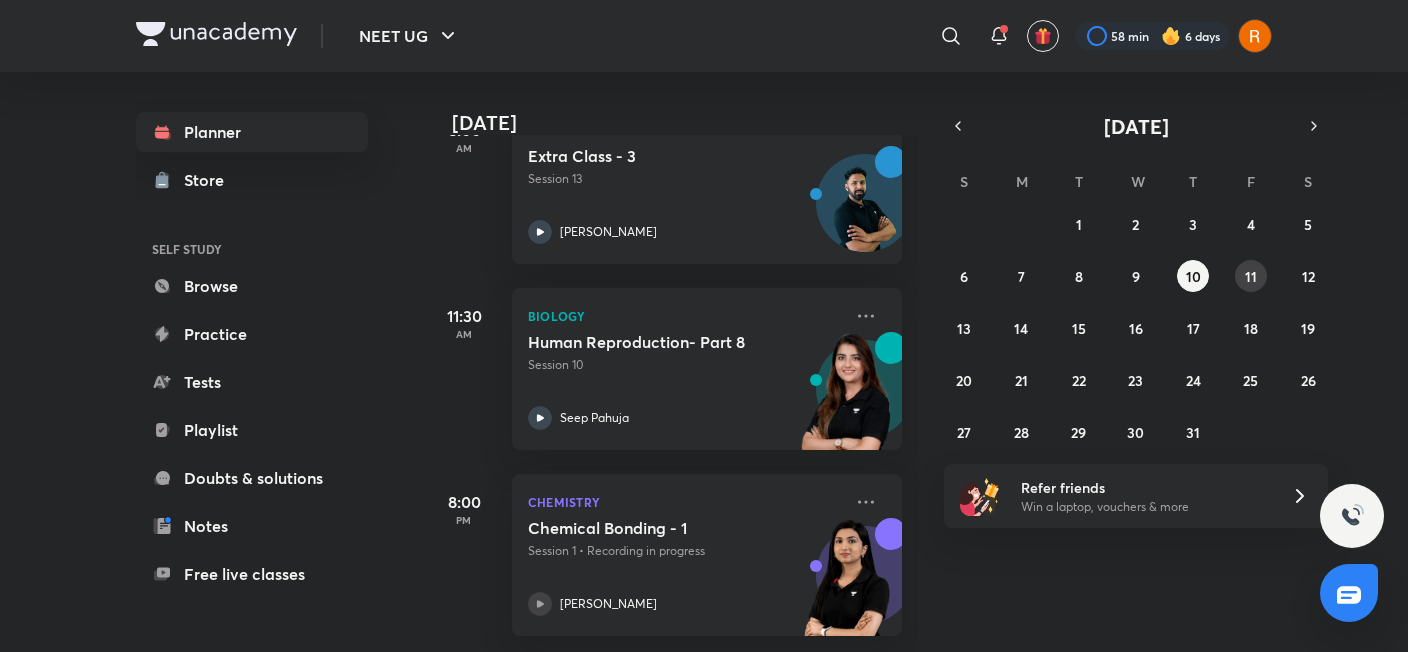 click on "11" at bounding box center [1251, 276] 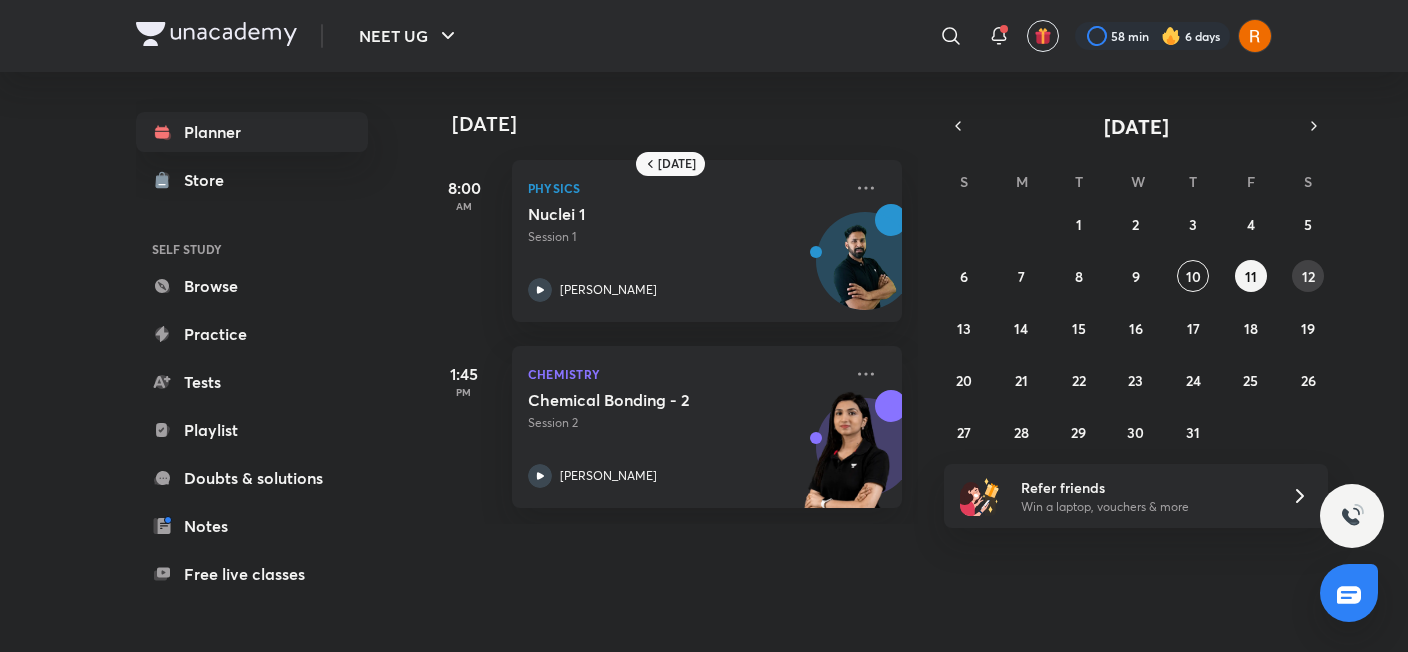 click on "12" at bounding box center (1308, 276) 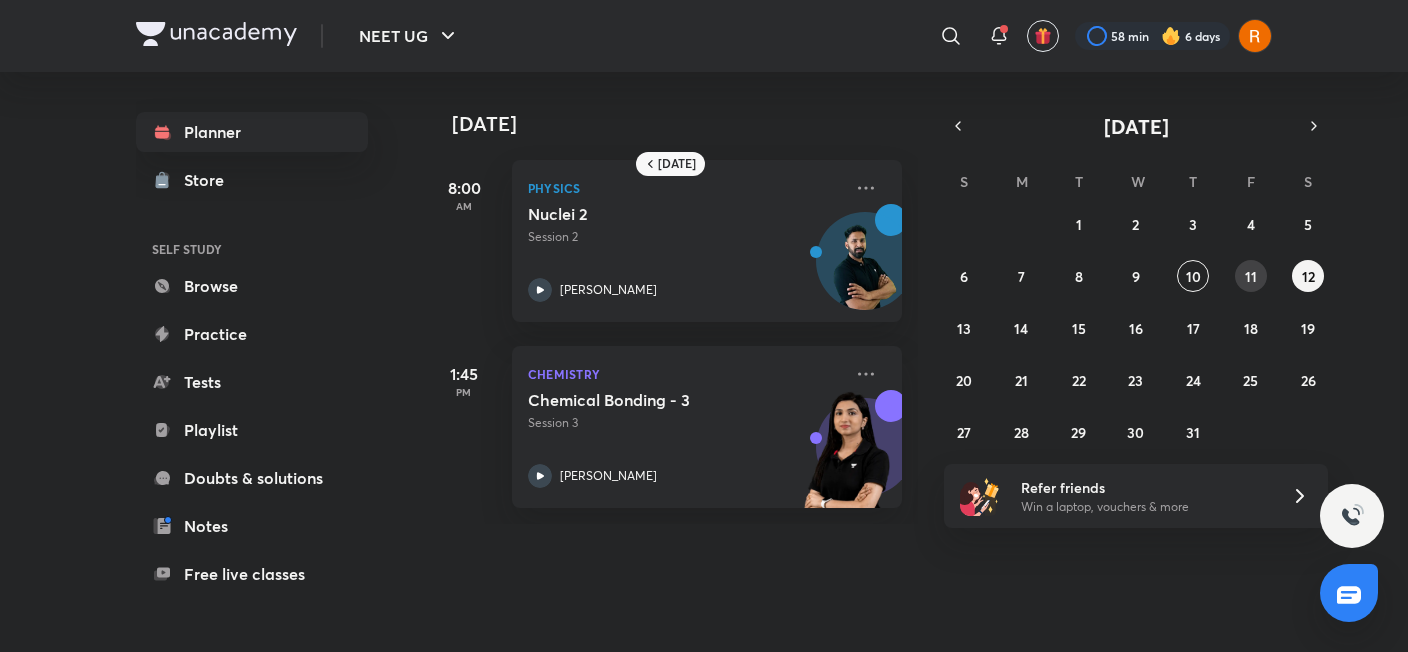 click on "11" at bounding box center [1251, 276] 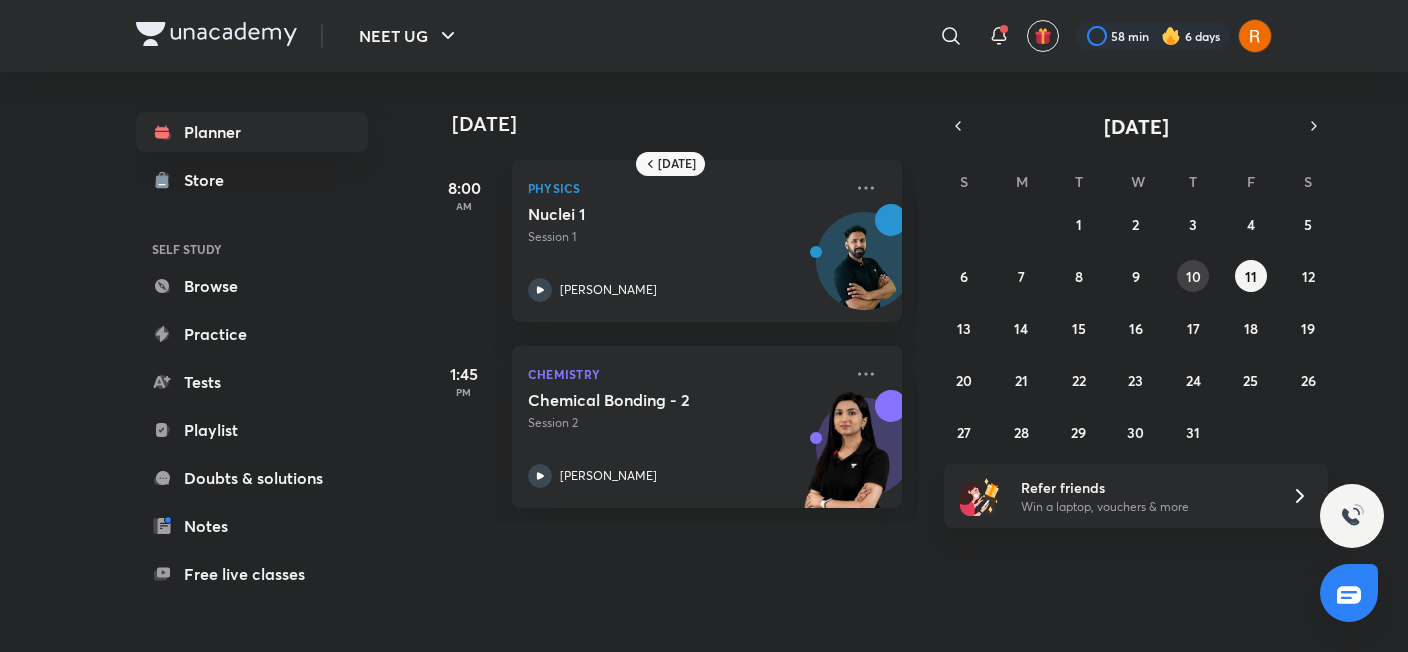 click on "10" at bounding box center (1193, 276) 